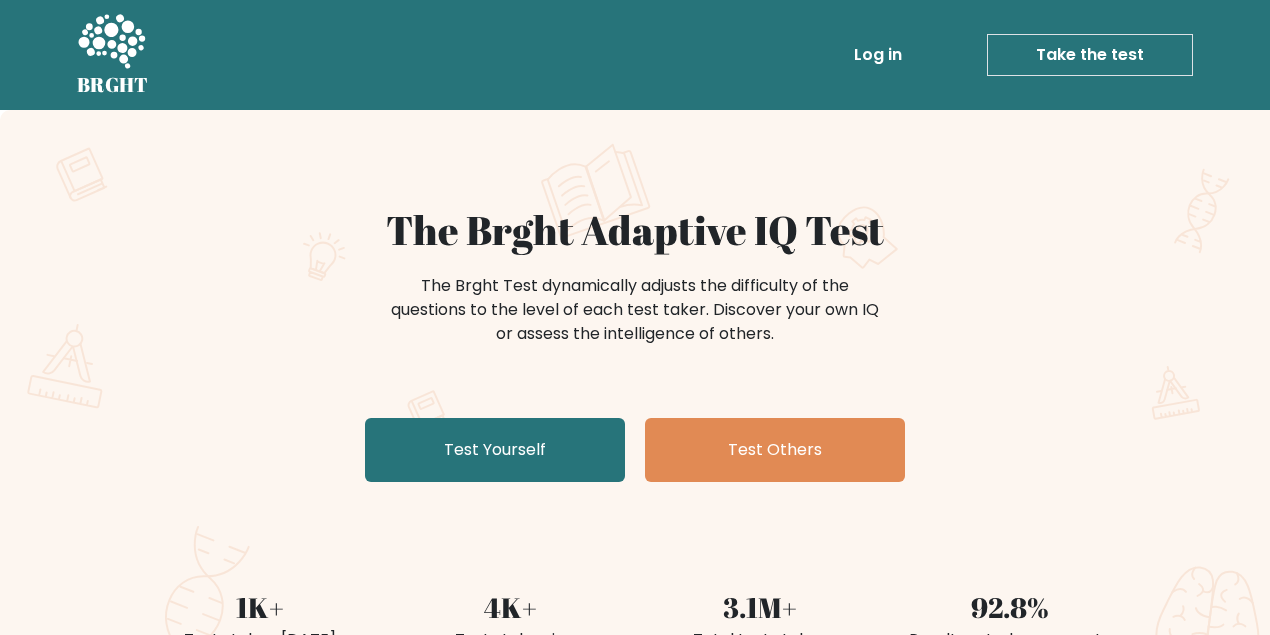 scroll, scrollTop: 0, scrollLeft: 0, axis: both 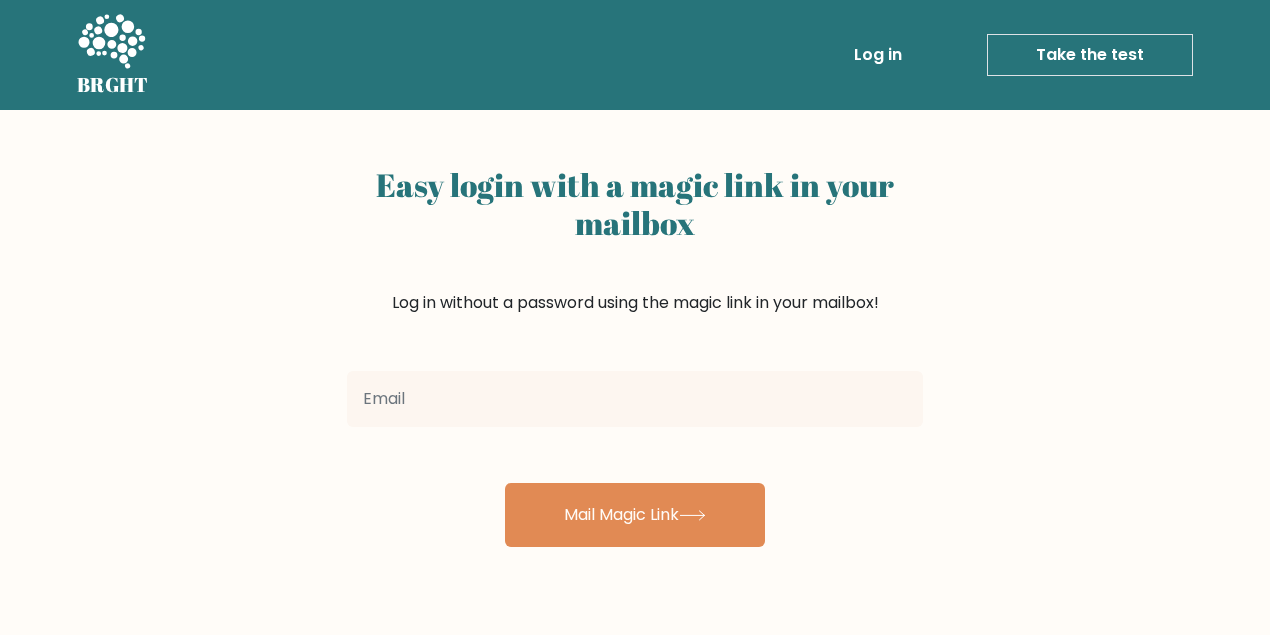 click at bounding box center [635, 399] 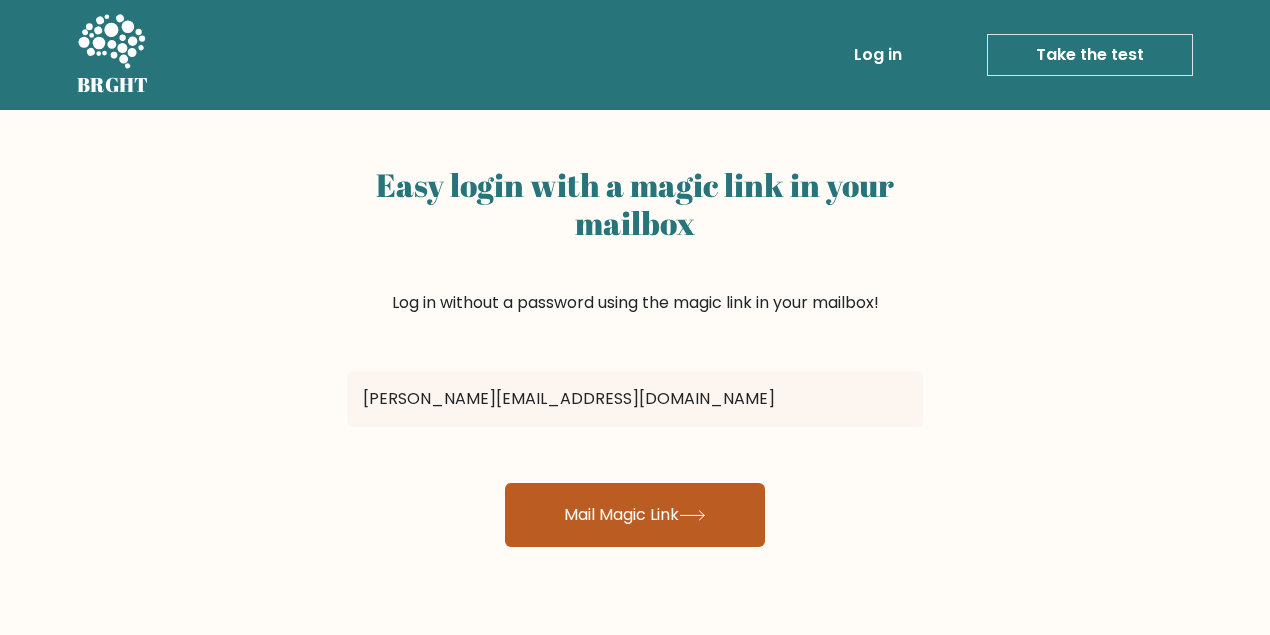 click on "Mail Magic Link" at bounding box center (635, 515) 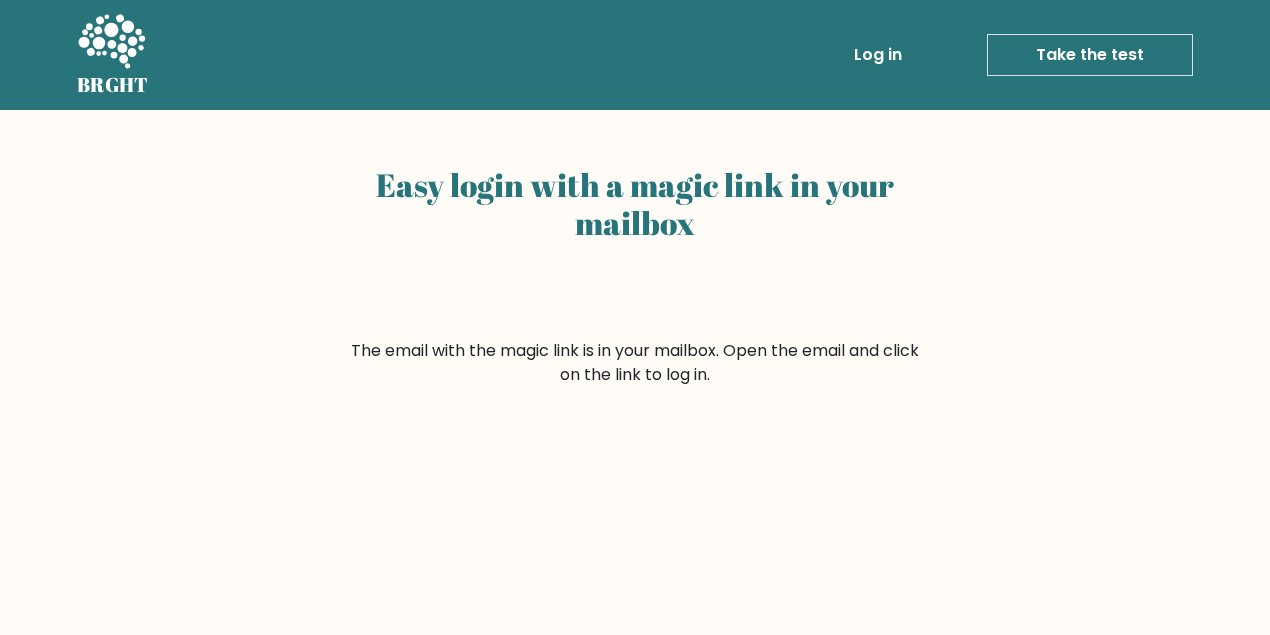 scroll, scrollTop: 0, scrollLeft: 0, axis: both 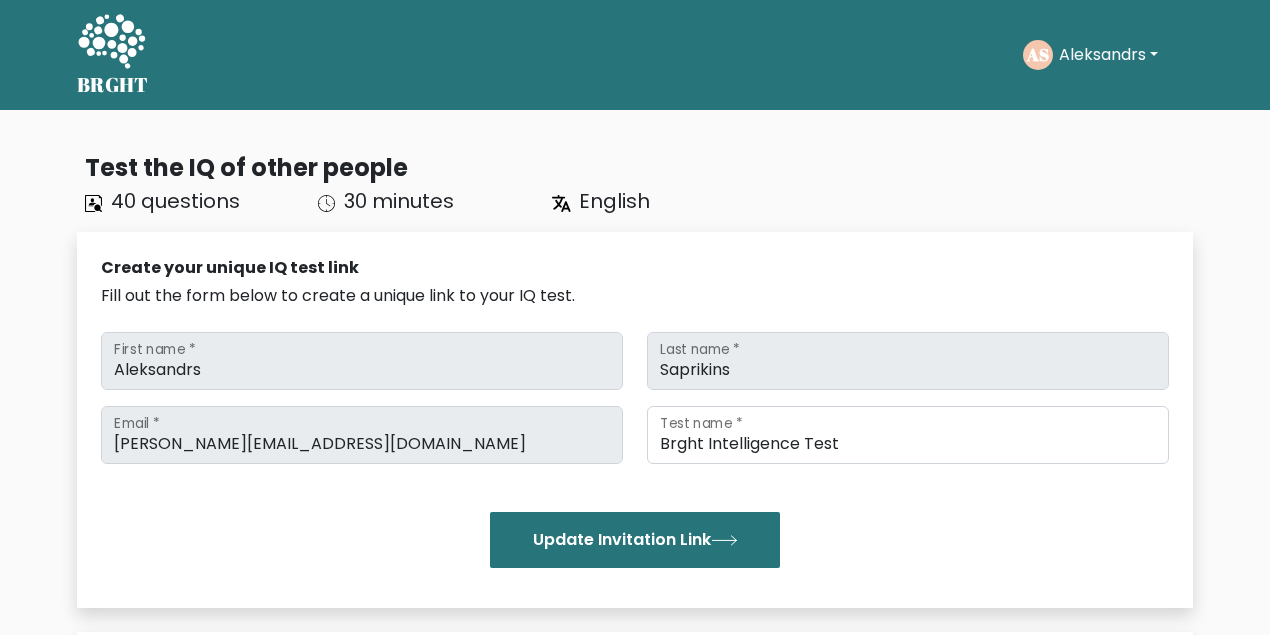 click 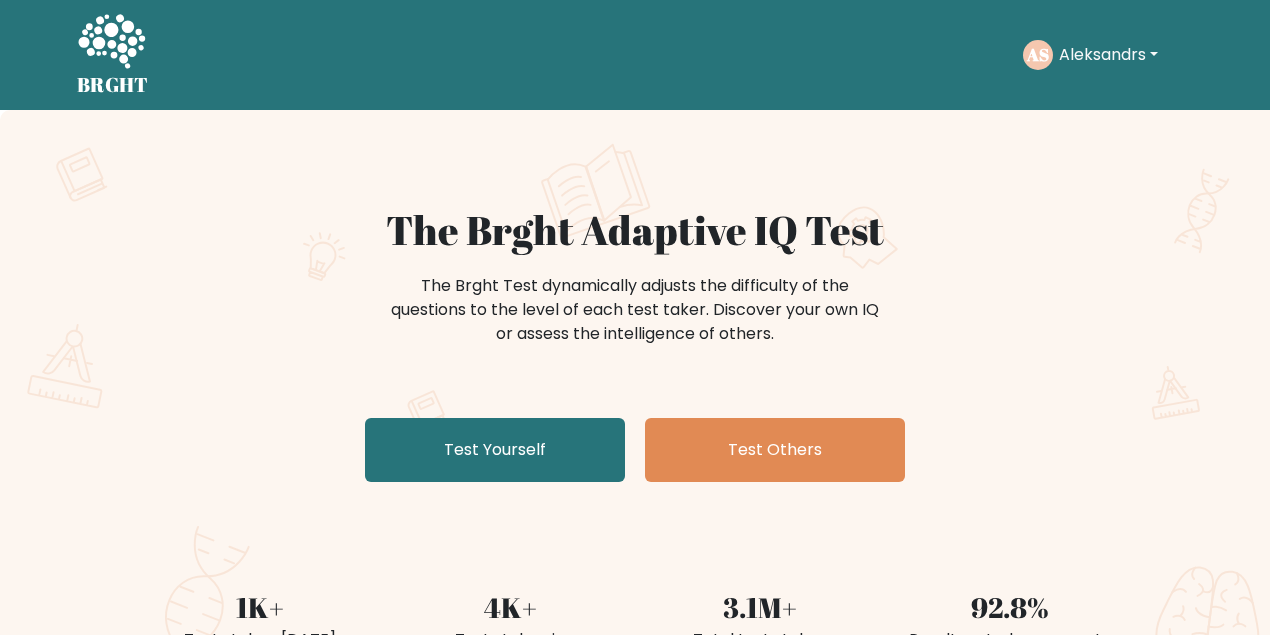 scroll, scrollTop: 0, scrollLeft: 0, axis: both 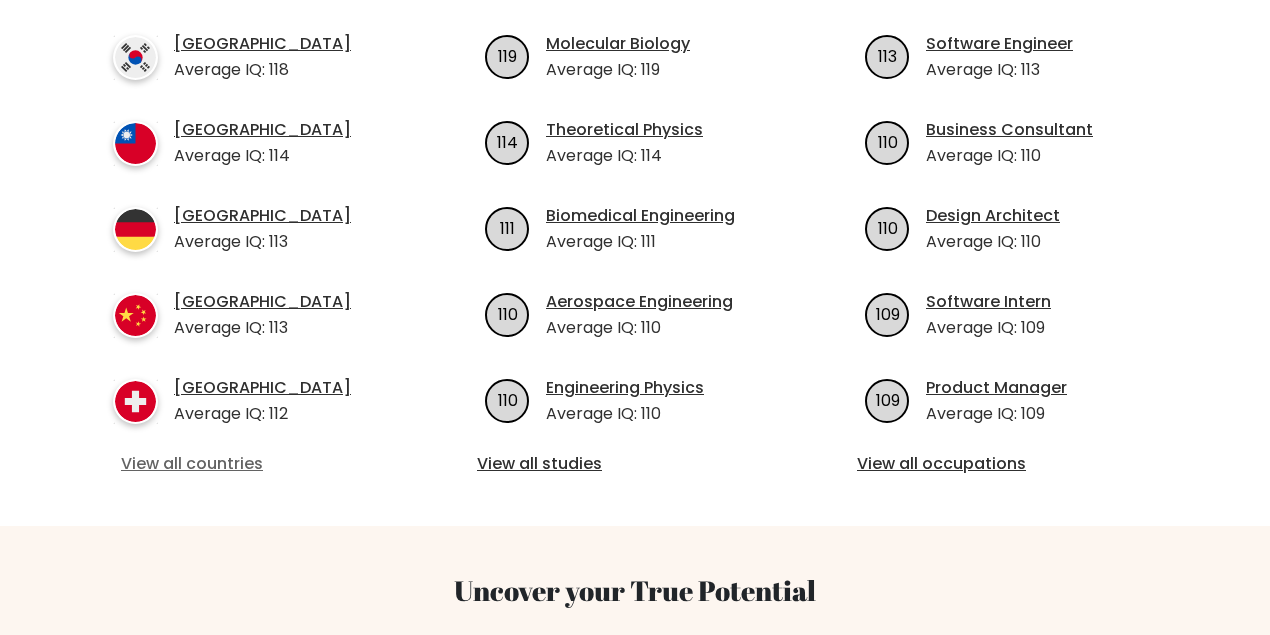click on "View all countries" at bounding box center [255, 464] 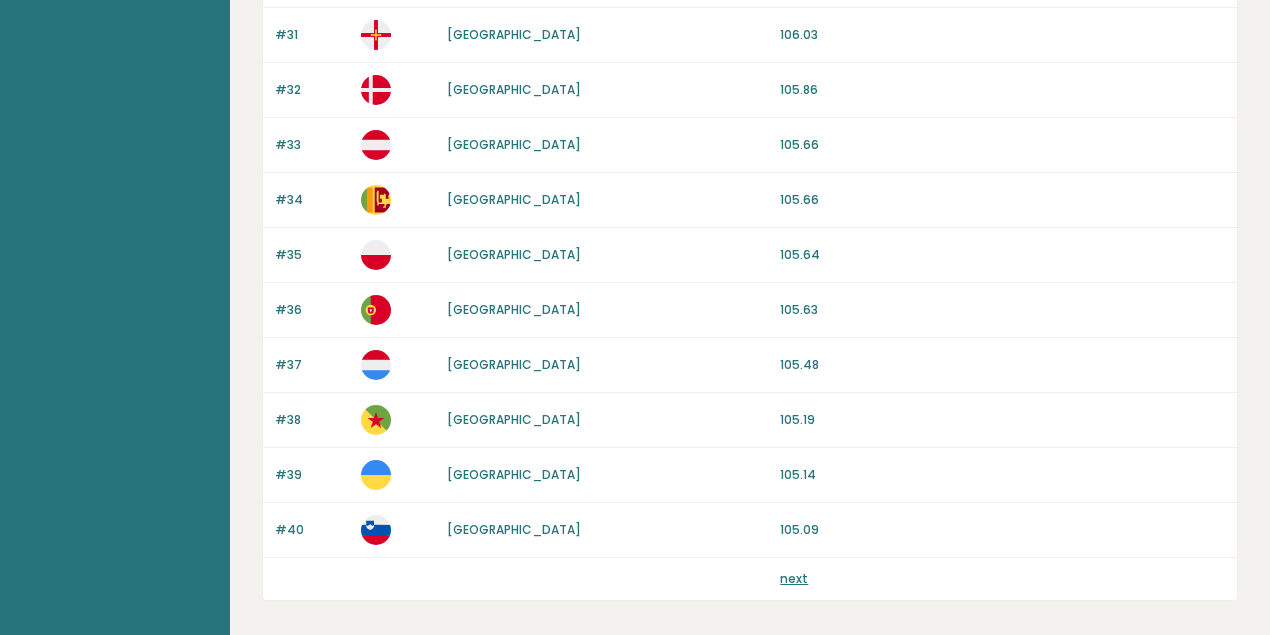 scroll, scrollTop: 2001, scrollLeft: 0, axis: vertical 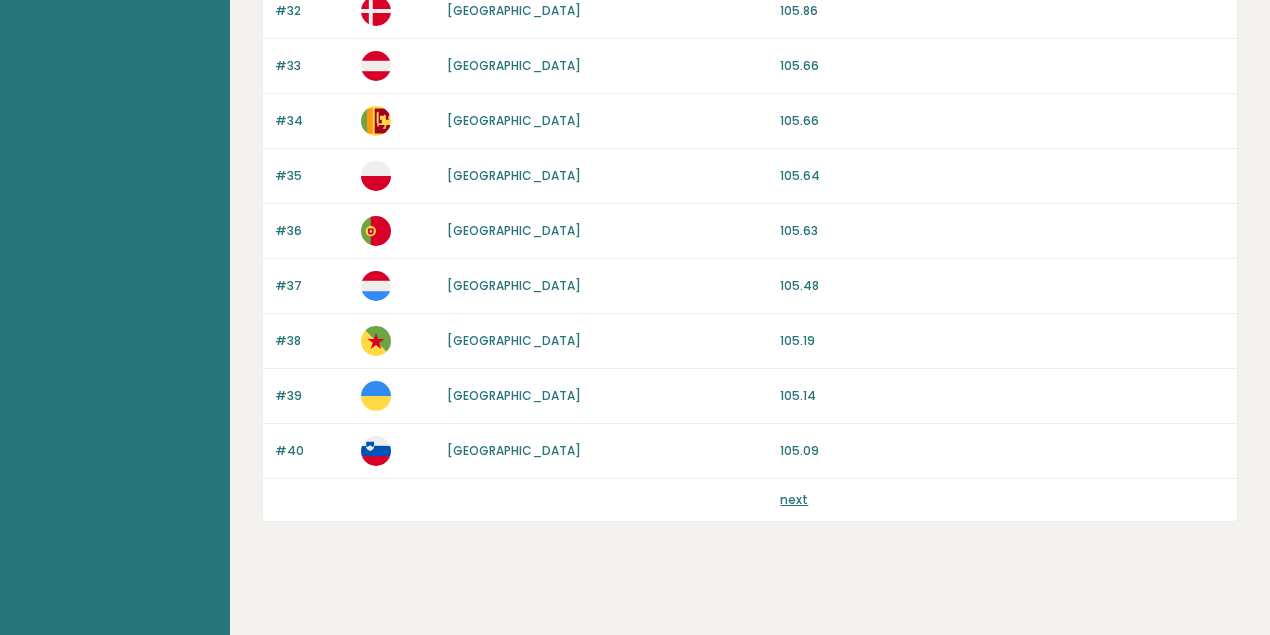 click on "next" at bounding box center [794, 499] 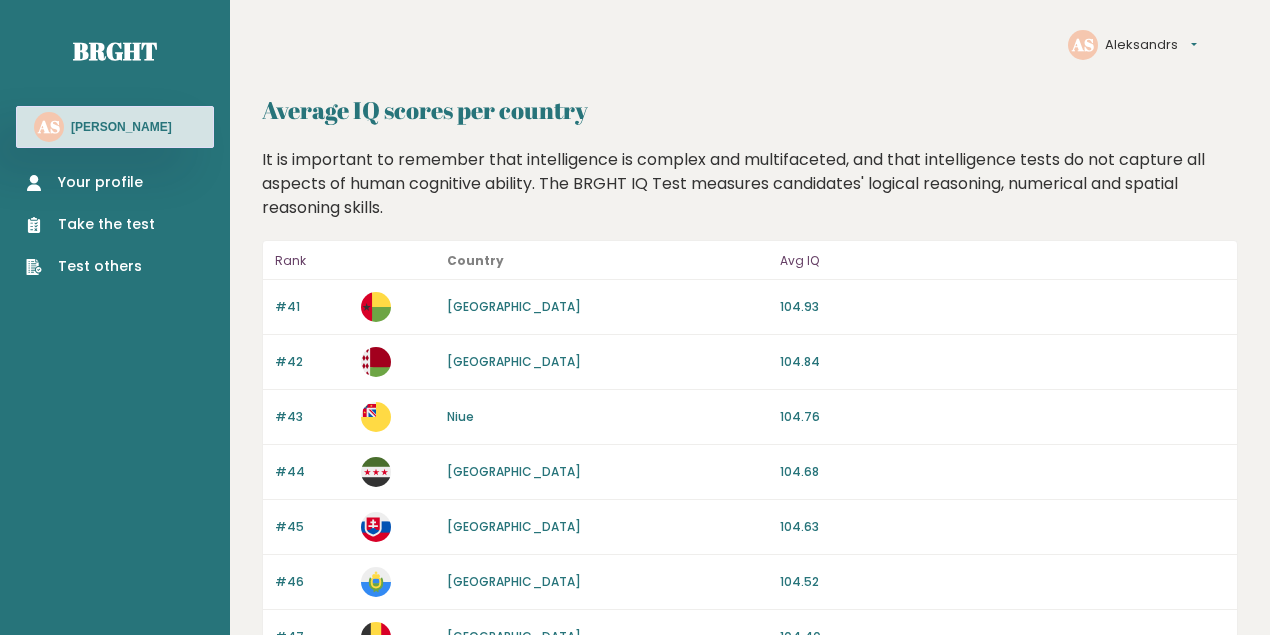scroll, scrollTop: 1519, scrollLeft: 0, axis: vertical 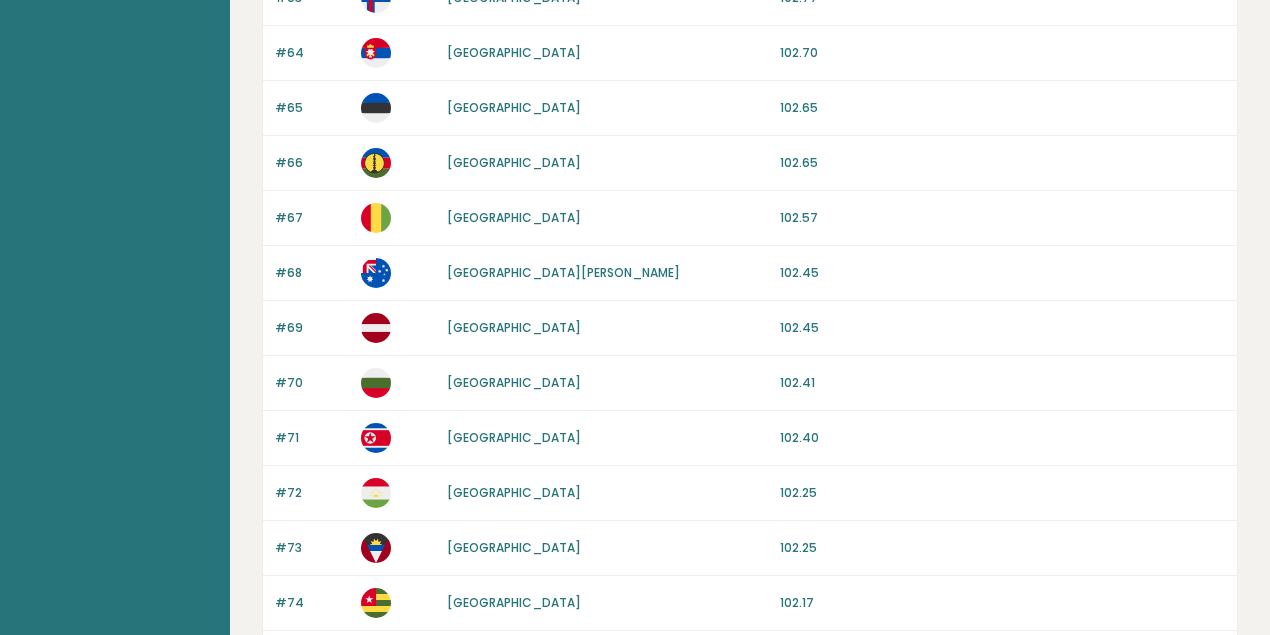 click on "[GEOGRAPHIC_DATA]" at bounding box center (514, 327) 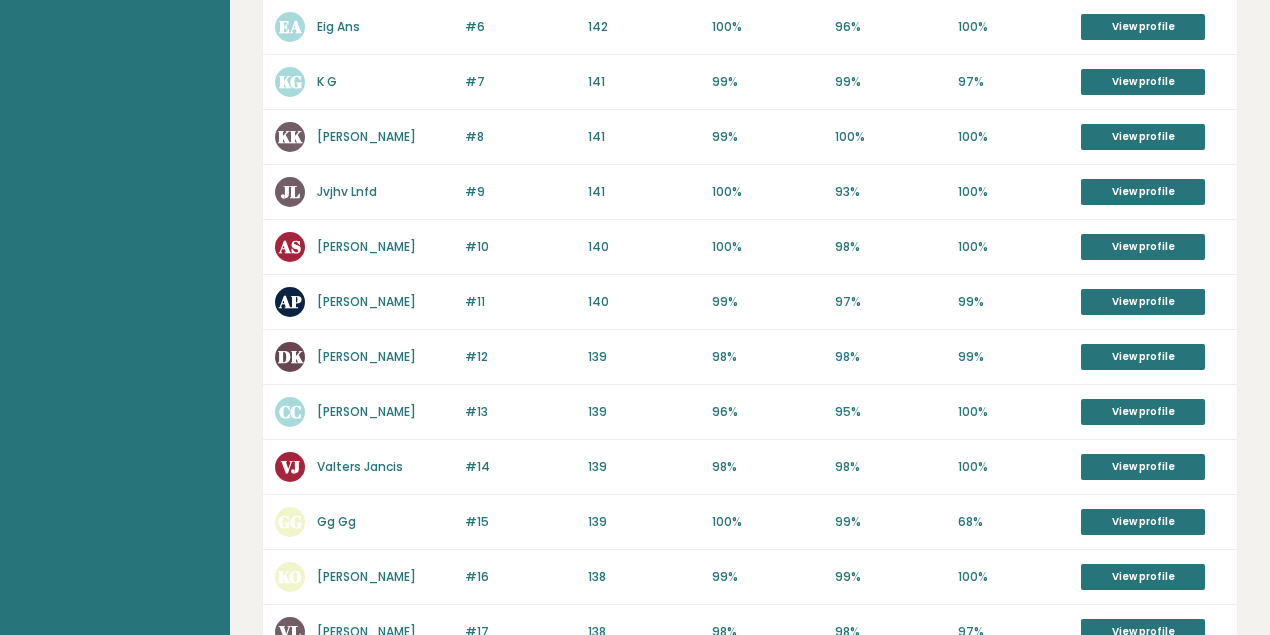 scroll, scrollTop: 800, scrollLeft: 0, axis: vertical 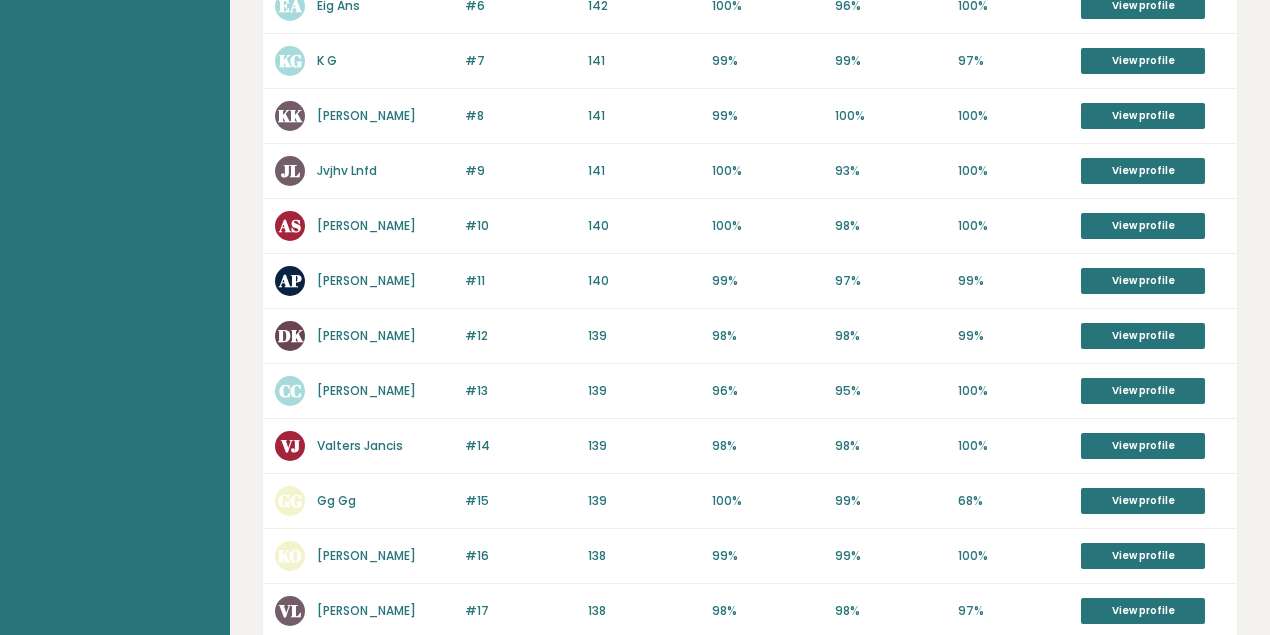 drag, startPoint x: 436, startPoint y: 323, endPoint x: 312, endPoint y: 330, distance: 124.197426 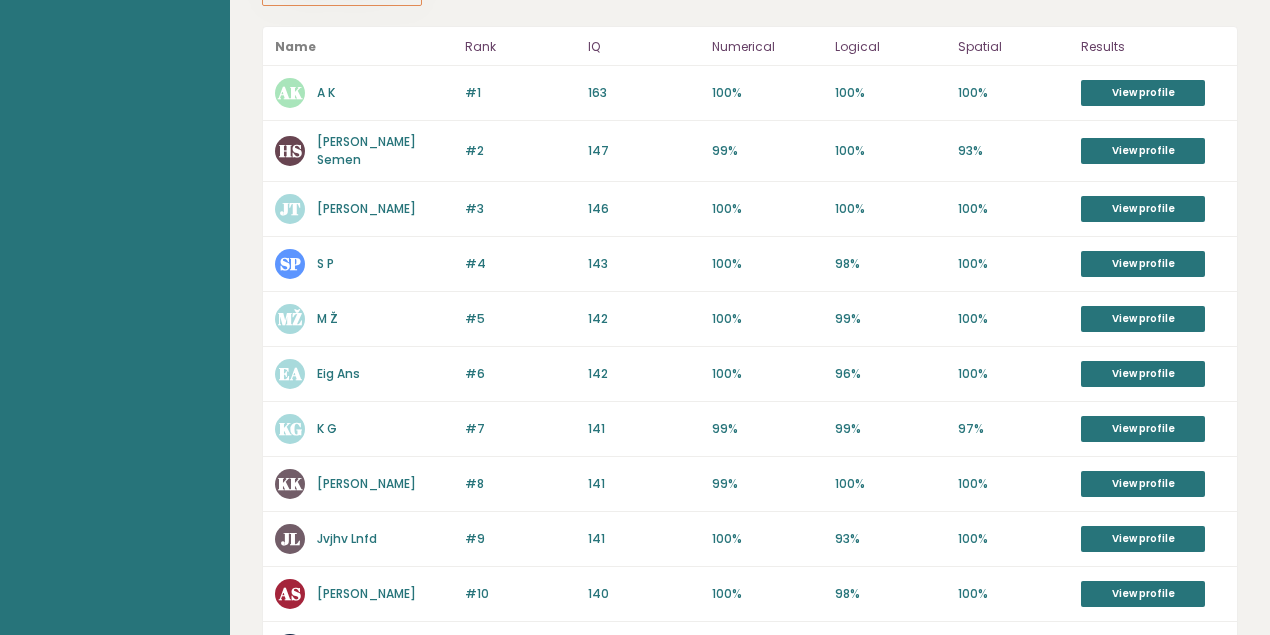 scroll, scrollTop: 400, scrollLeft: 0, axis: vertical 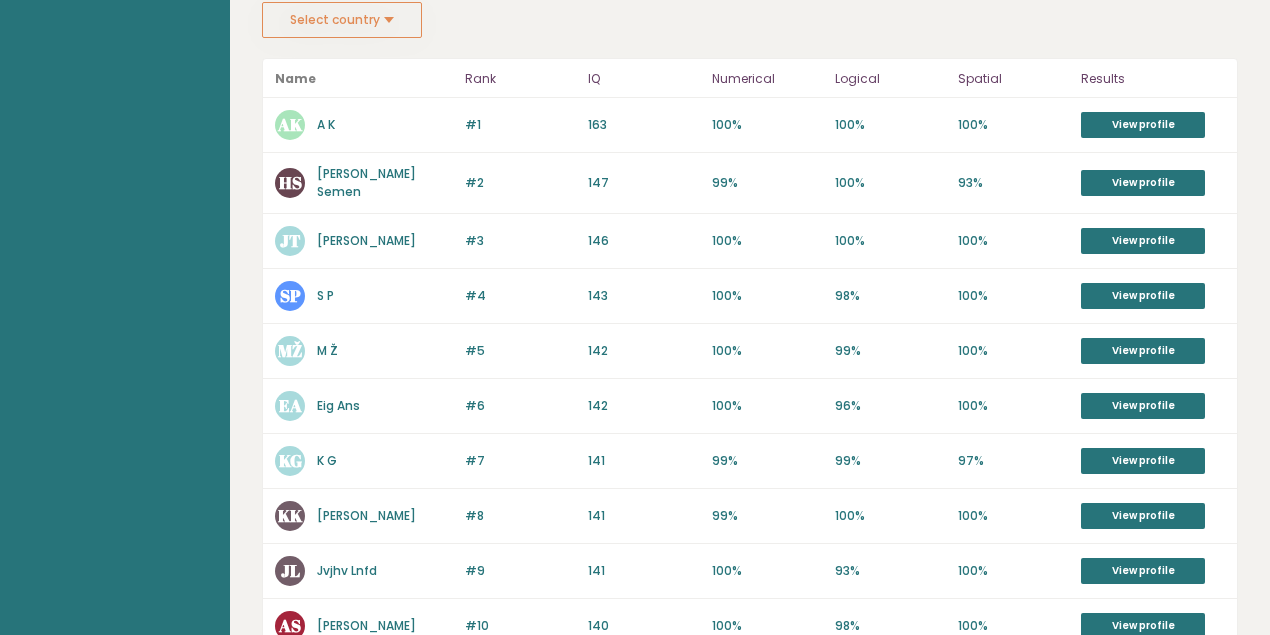 click on "[PERSON_NAME]" at bounding box center [366, 625] 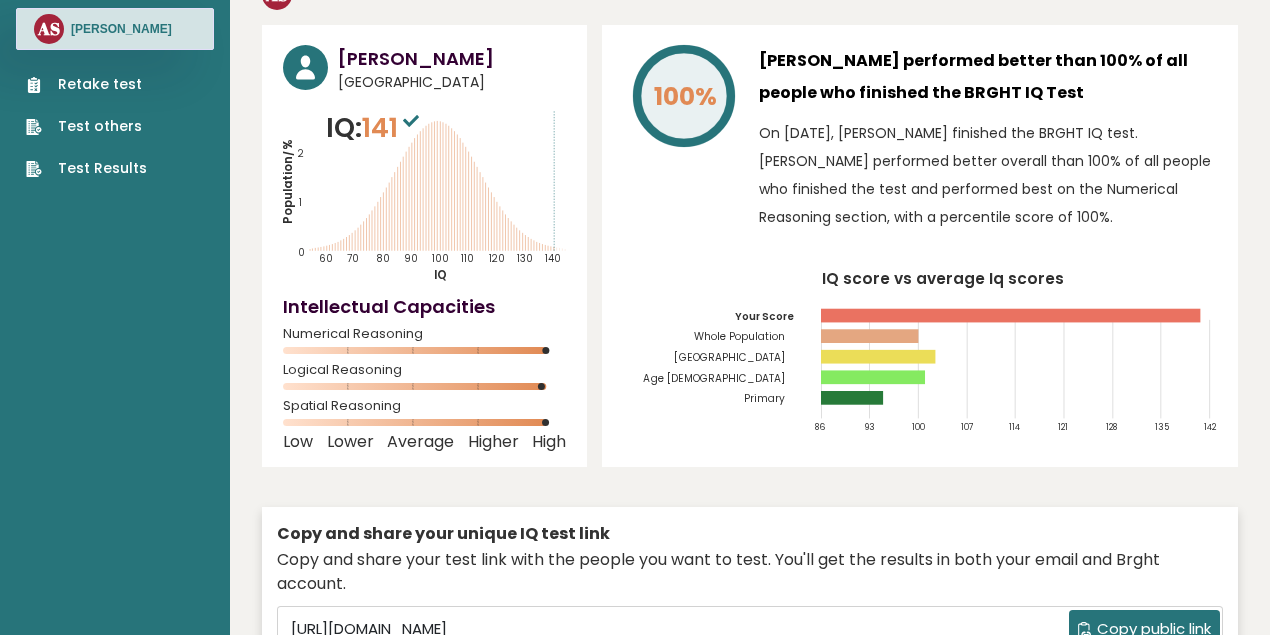 scroll, scrollTop: 0, scrollLeft: 0, axis: both 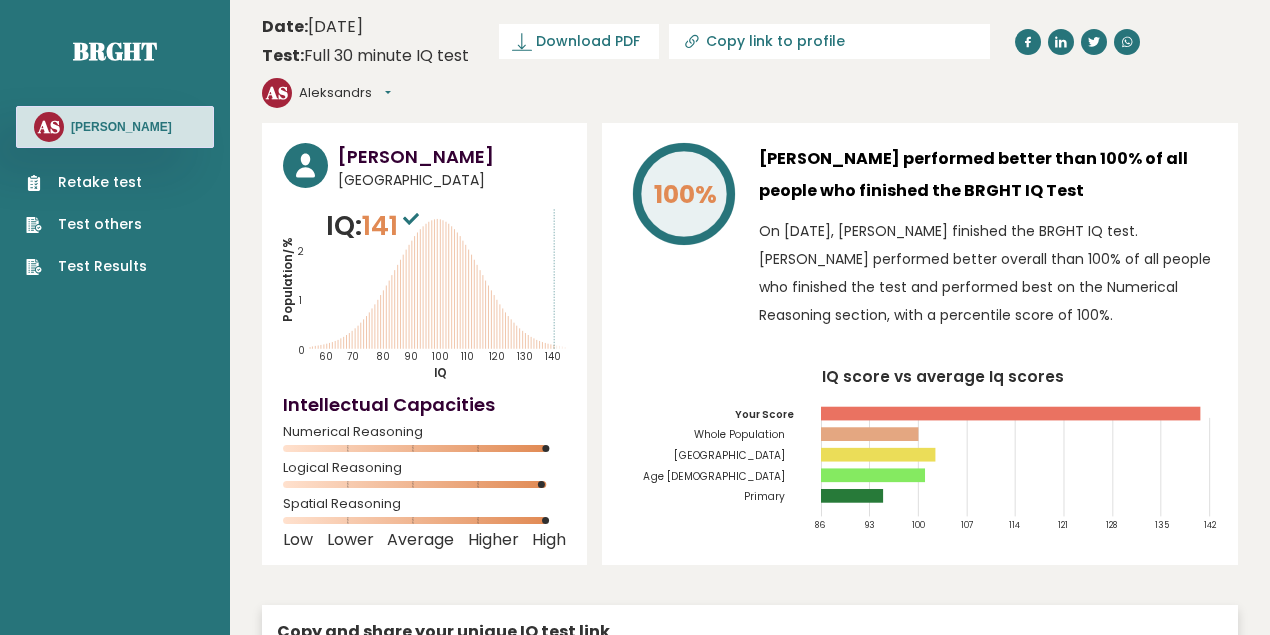 click on "Retake test" at bounding box center [86, 182] 